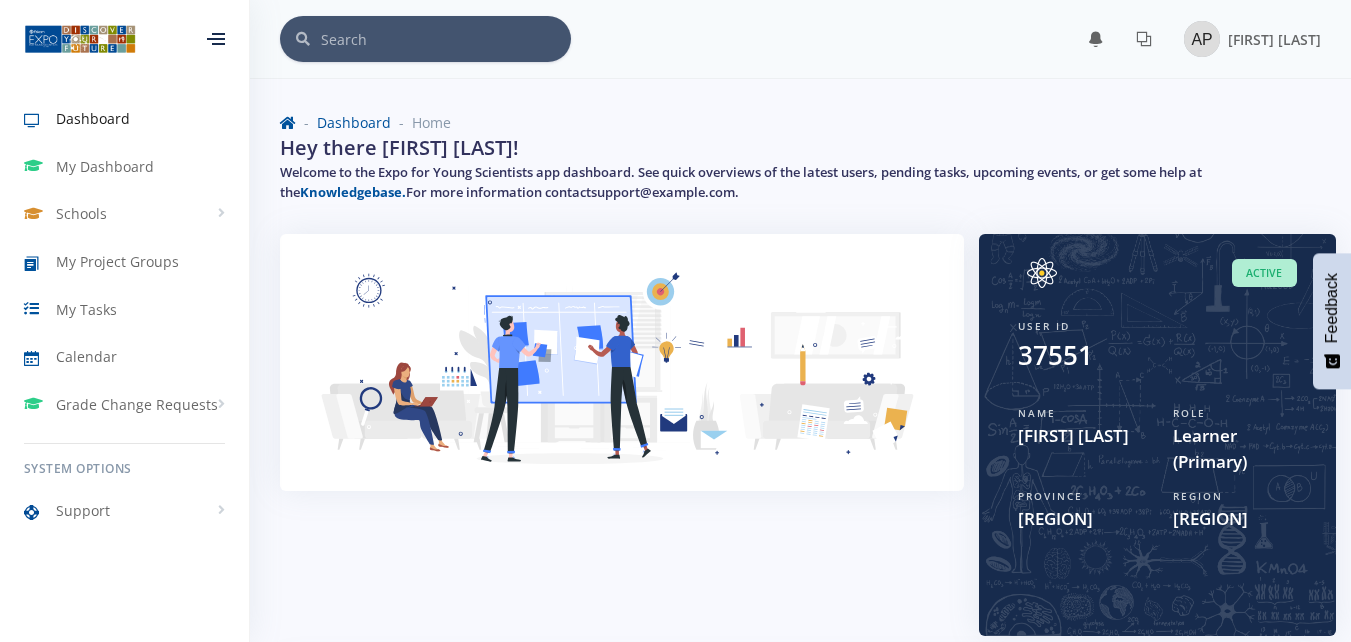 scroll, scrollTop: 0, scrollLeft: 0, axis: both 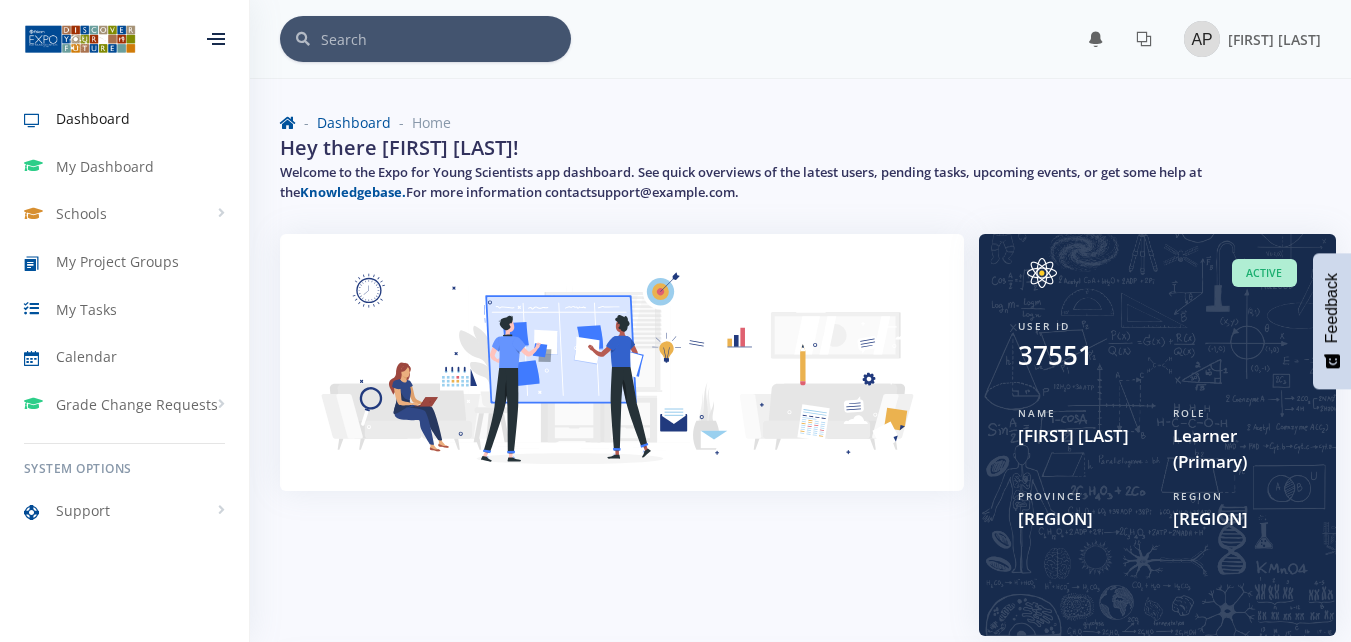 click at bounding box center (622, 378) 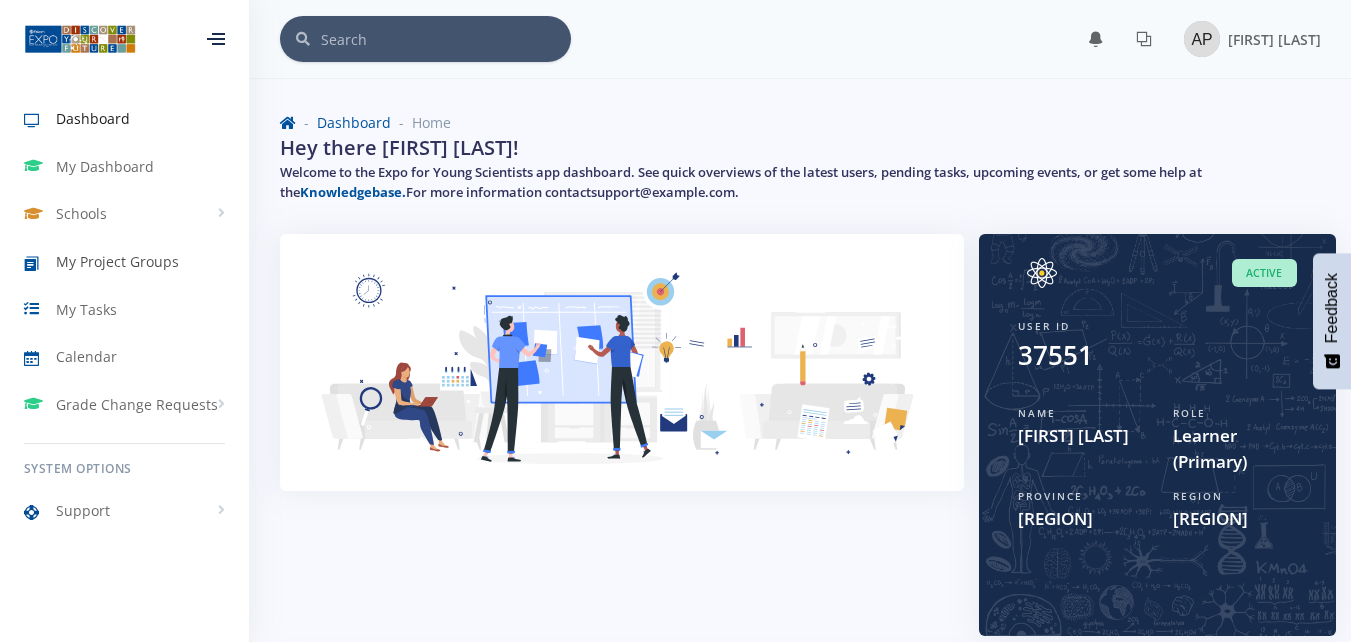 click on "My Project Groups" at bounding box center [124, 262] 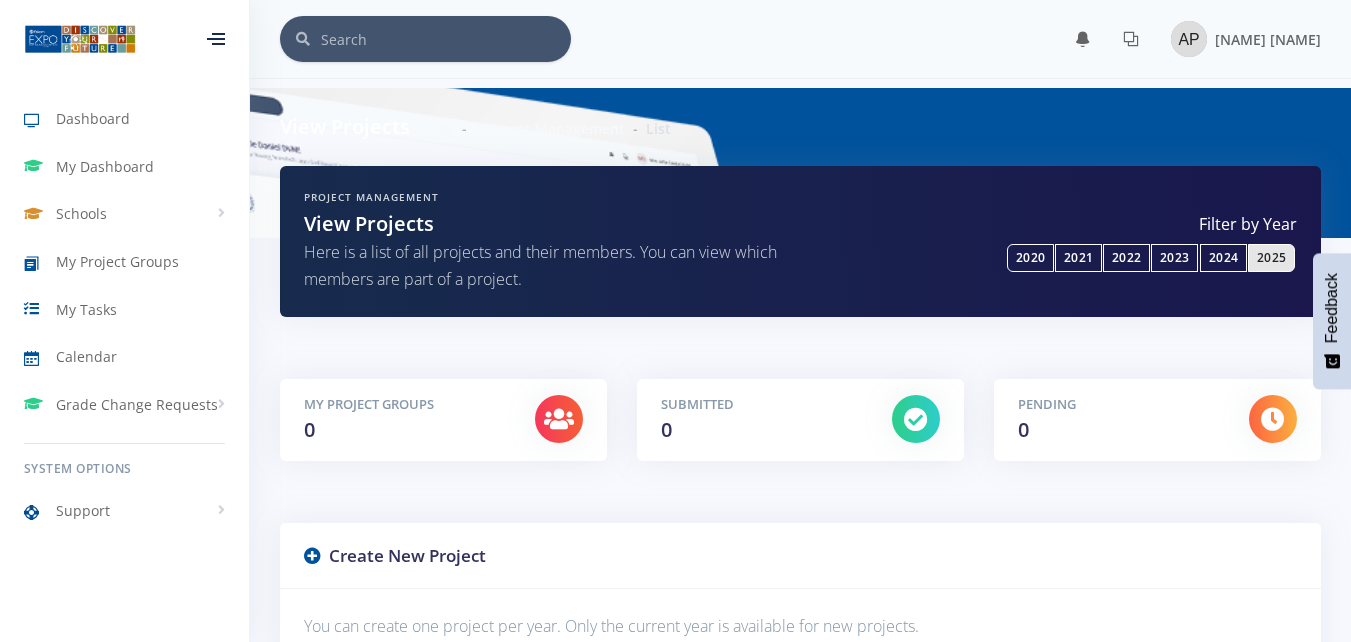 scroll, scrollTop: 0, scrollLeft: 0, axis: both 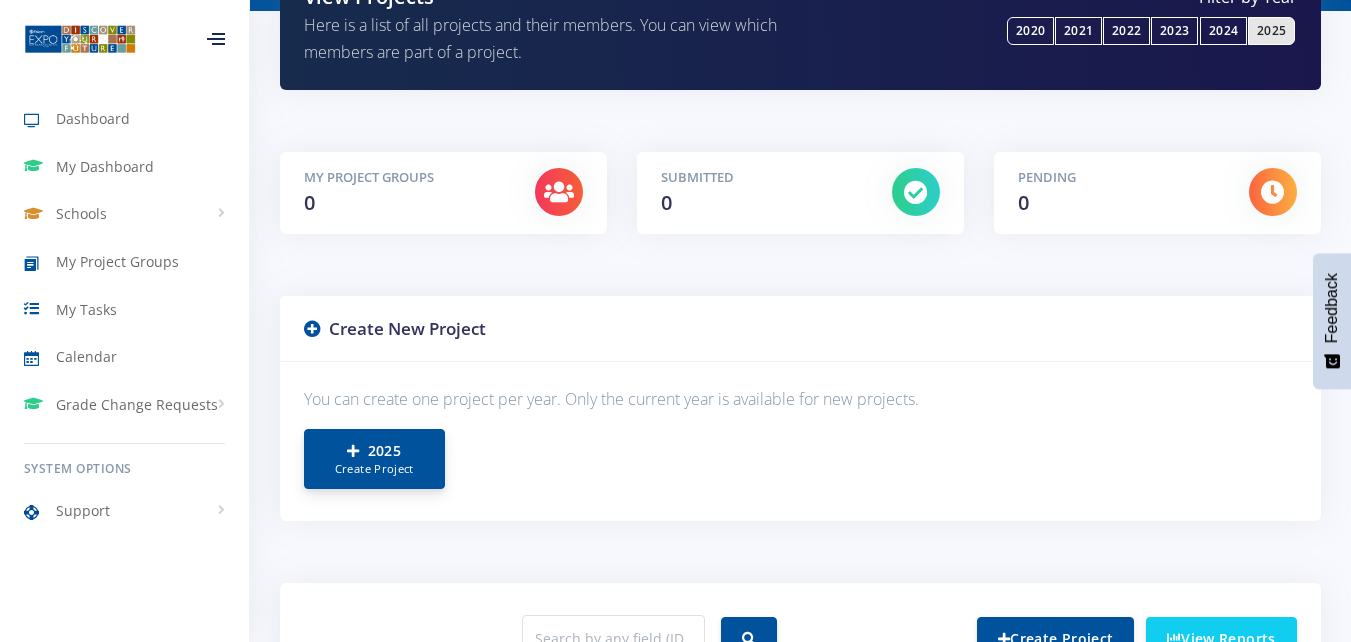 click on "2025
Create Project" at bounding box center (374, 459) 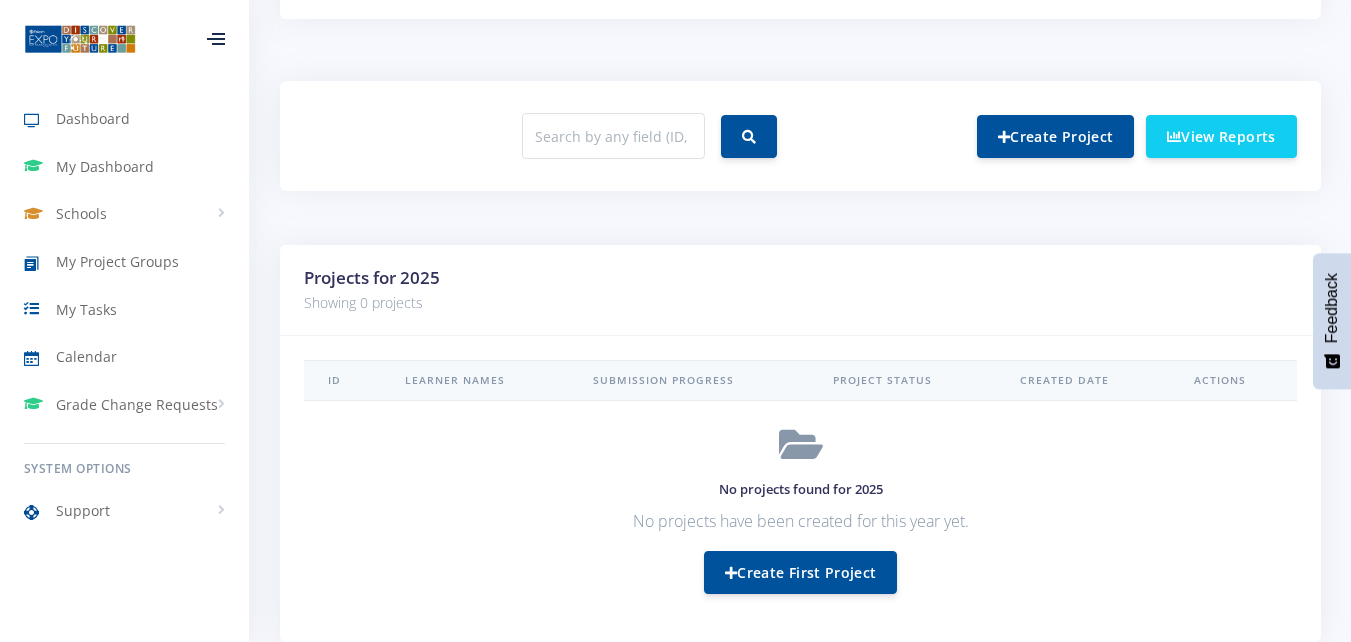 scroll, scrollTop: 847, scrollLeft: 0, axis: vertical 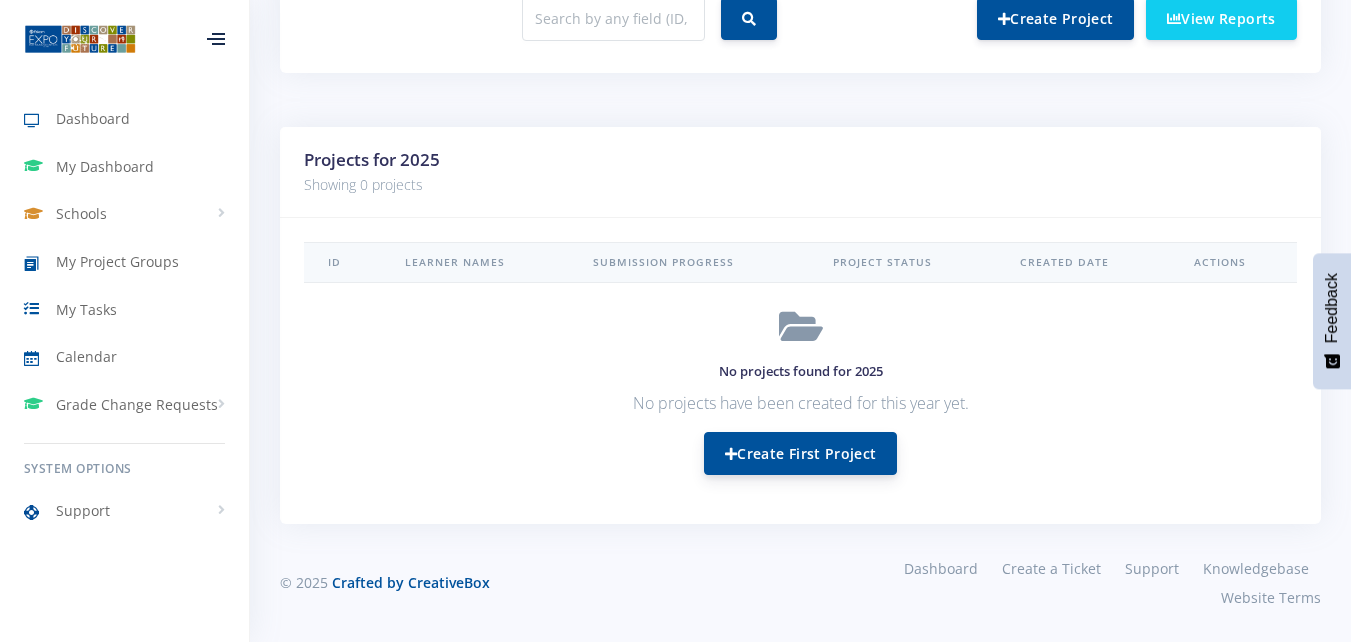 click on "Create First Project" at bounding box center [800, 453] 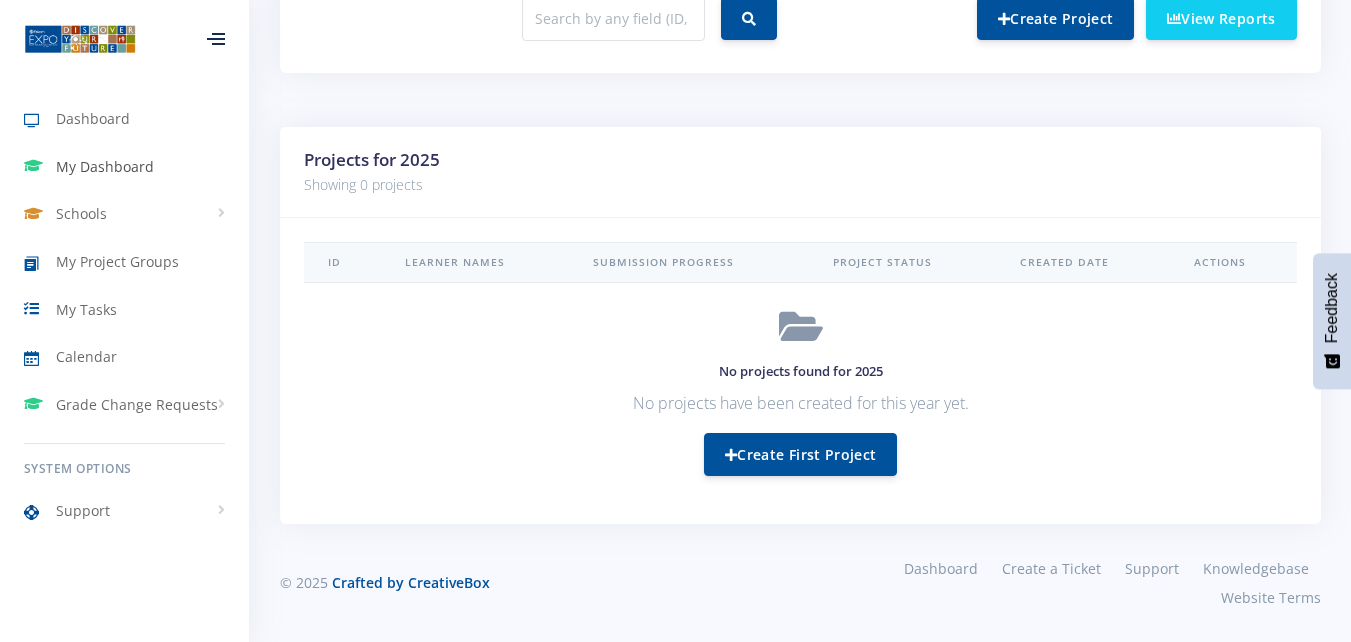 click on "My Dashboard" at bounding box center [124, 167] 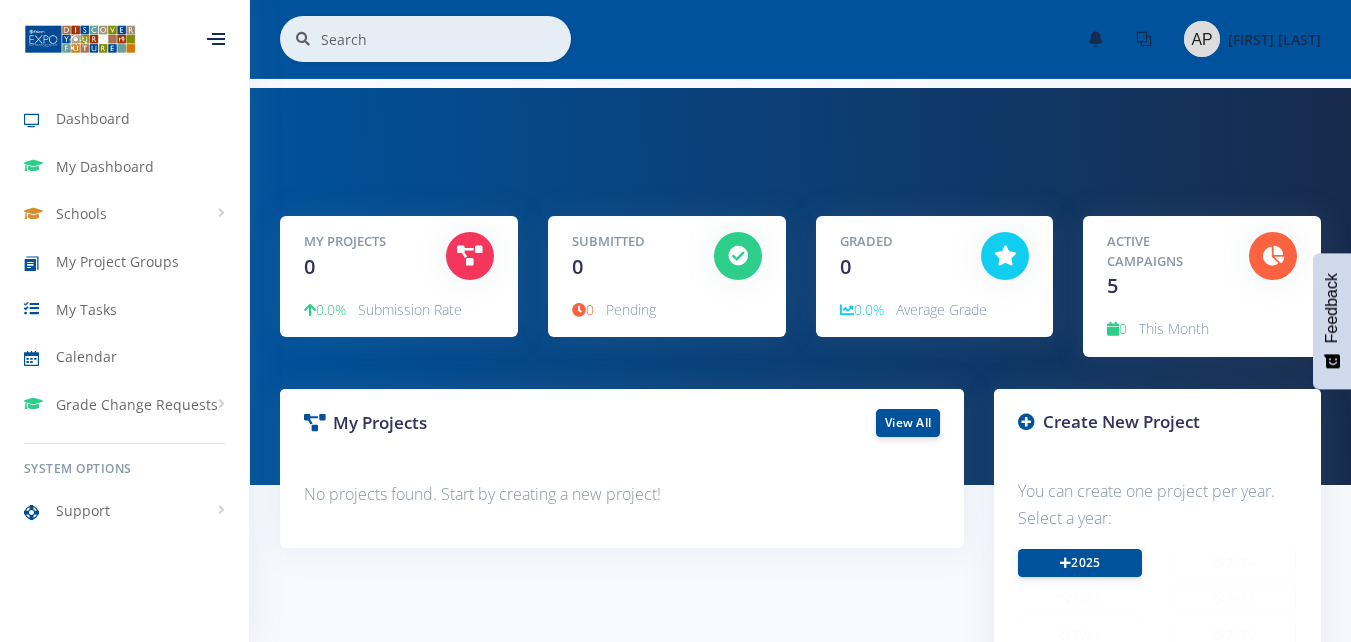 scroll, scrollTop: 0, scrollLeft: 0, axis: both 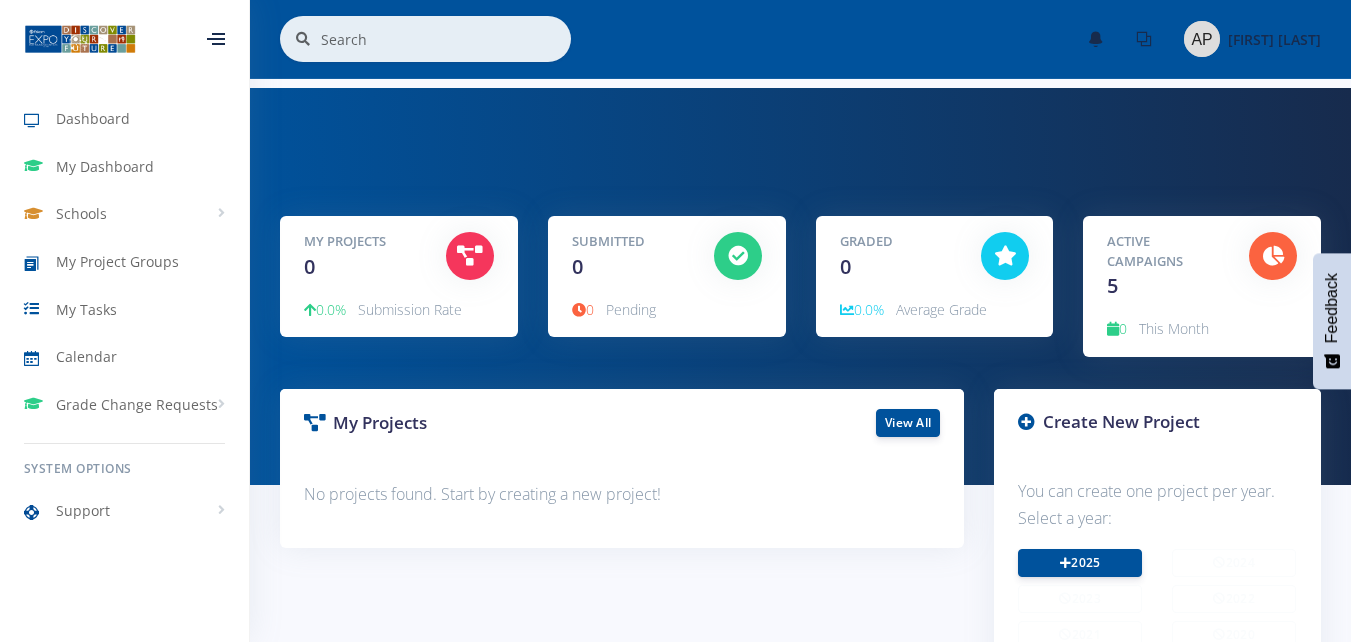 click at bounding box center [738, 256] 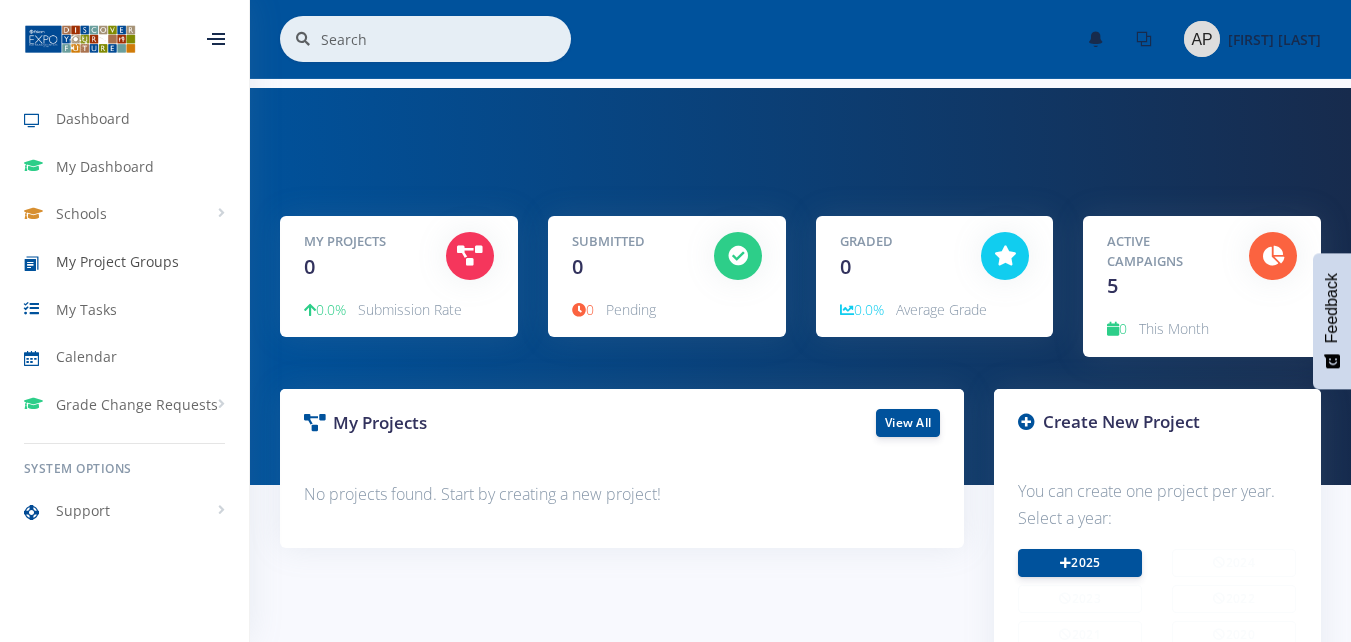 click on "My Project Groups" at bounding box center (117, 261) 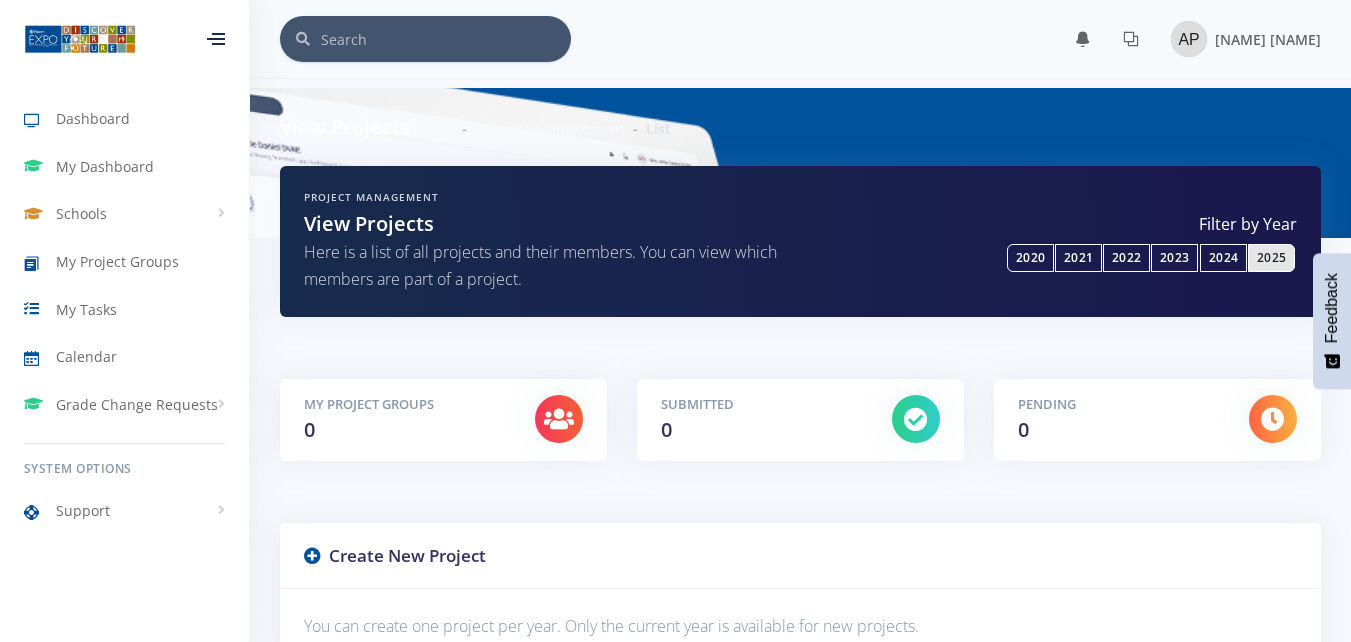 scroll, scrollTop: 0, scrollLeft: 0, axis: both 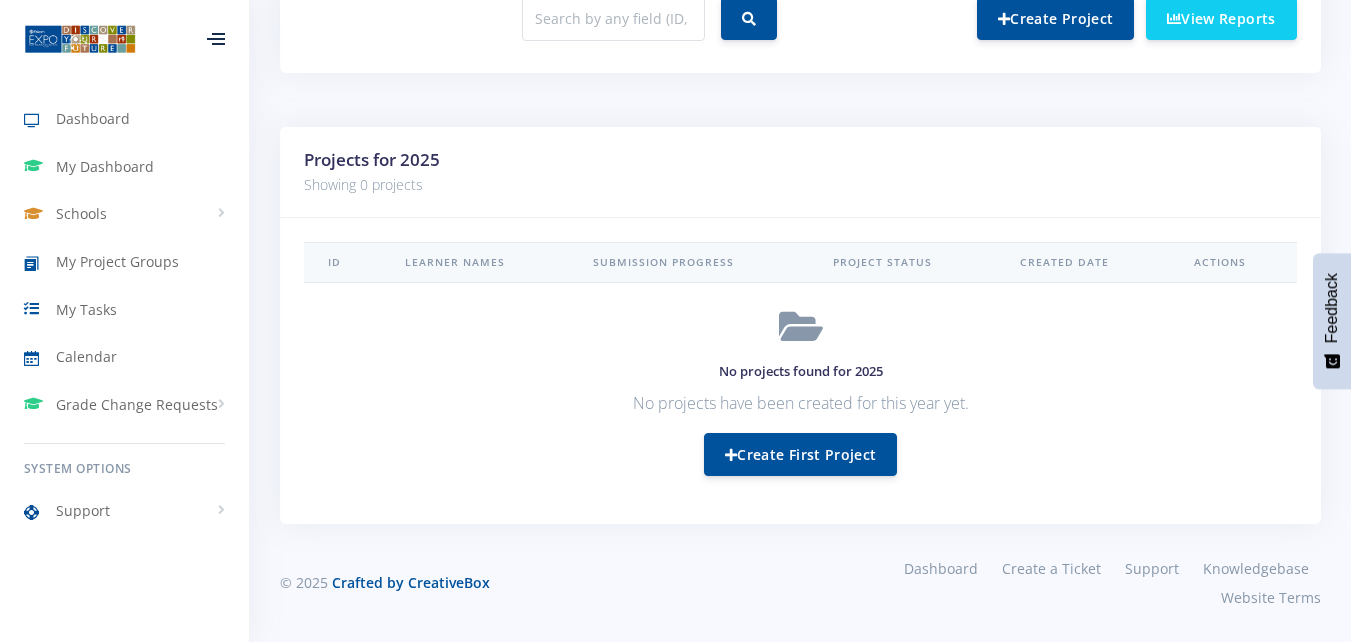 click at bounding box center (216, 39) 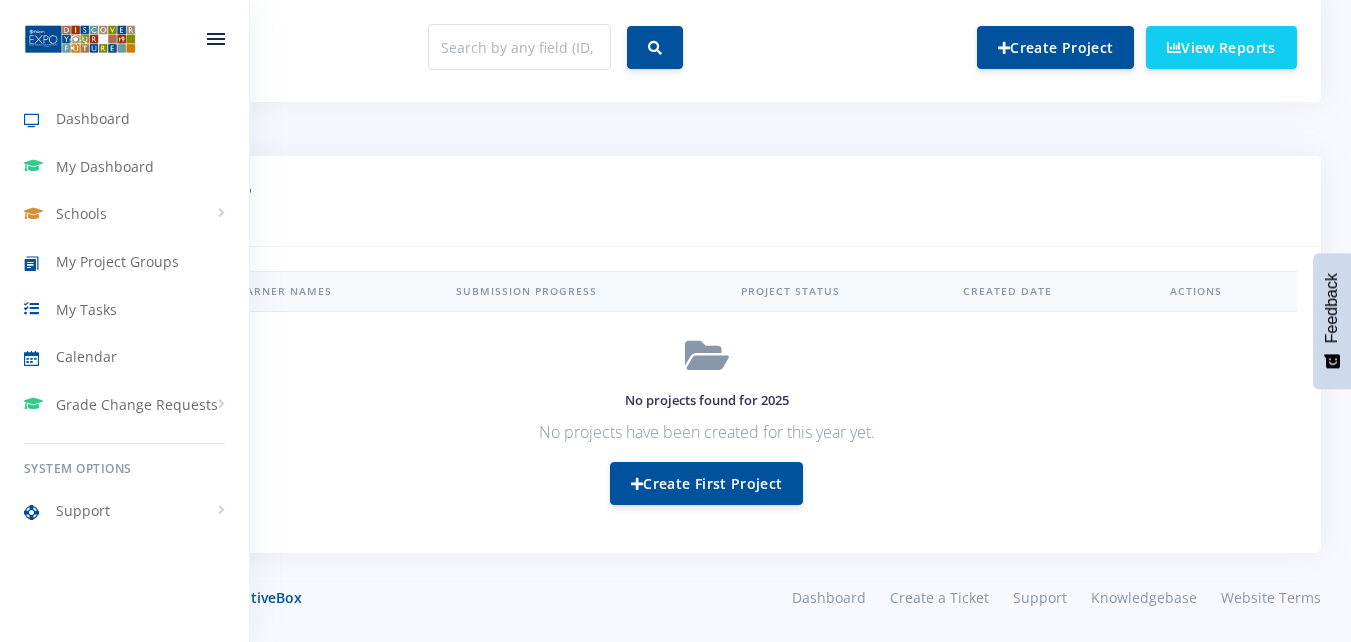 scroll, scrollTop: 818, scrollLeft: 0, axis: vertical 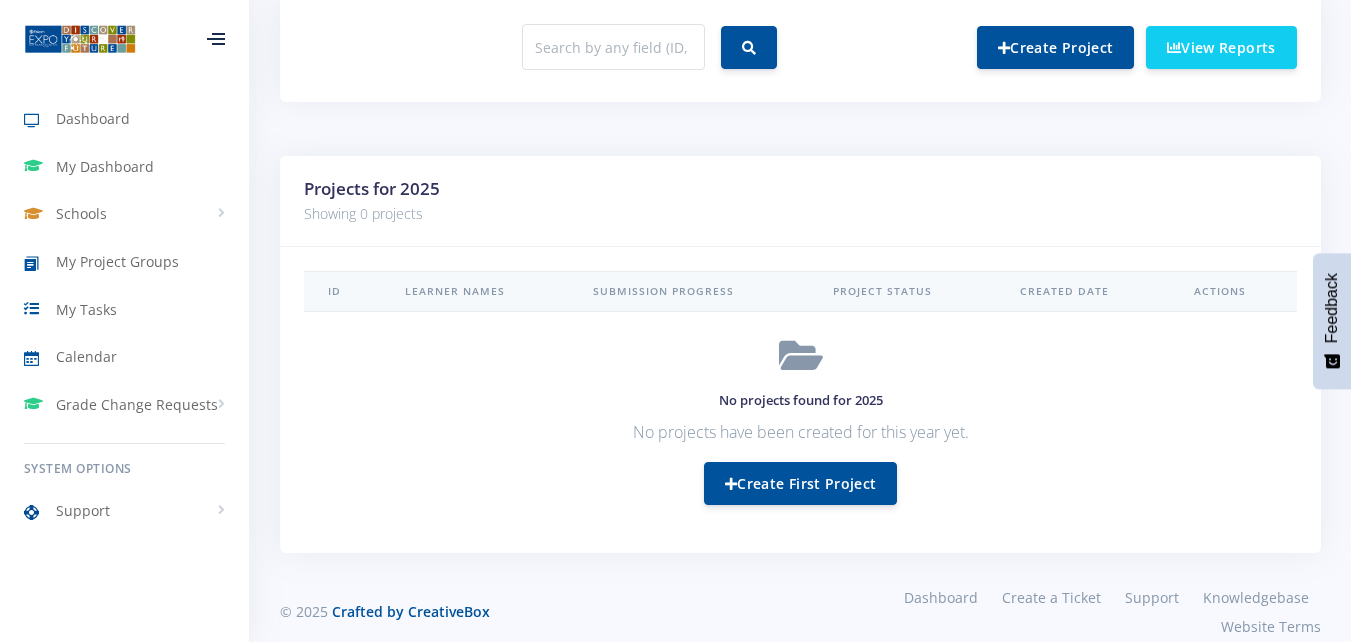 click at bounding box center (216, 39) 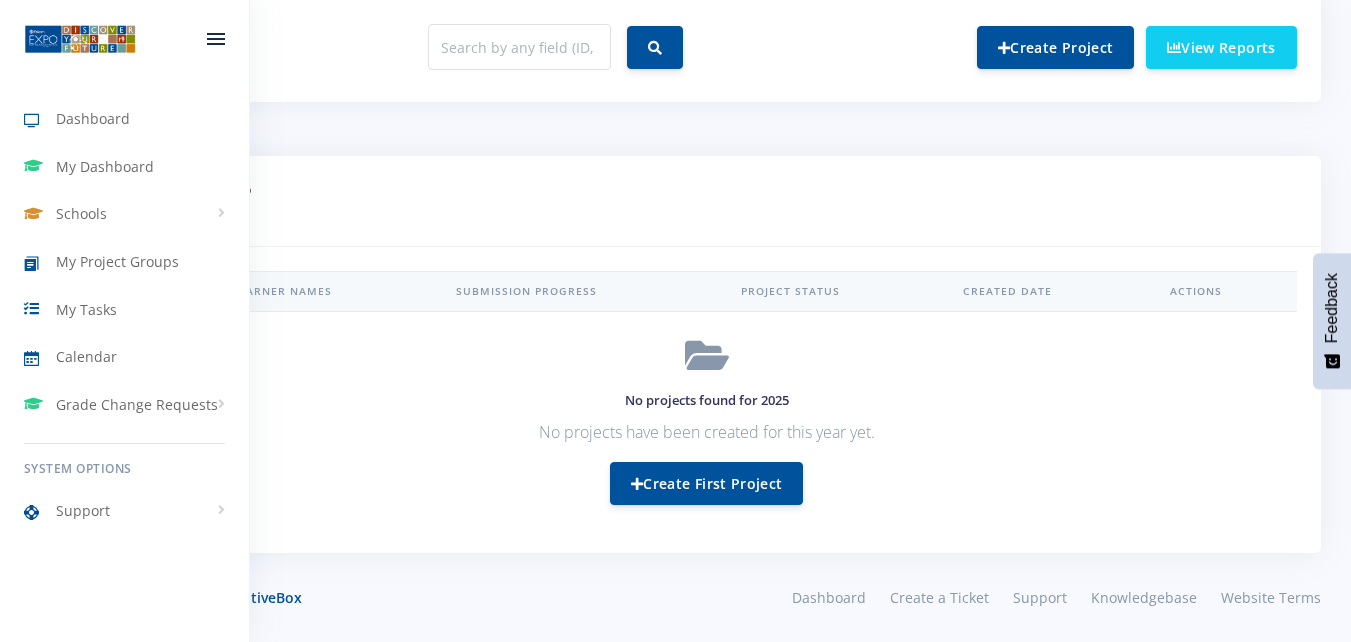 click at bounding box center [216, 39] 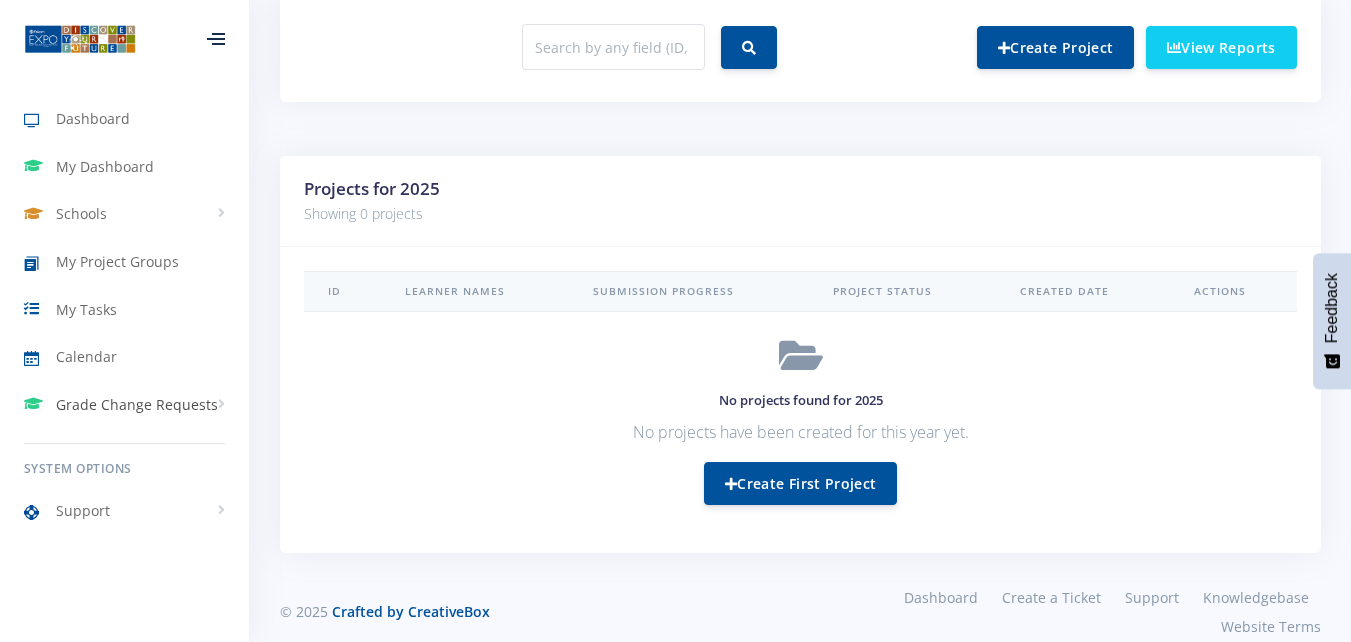 click on "Grade Change Requests" at bounding box center [137, 404] 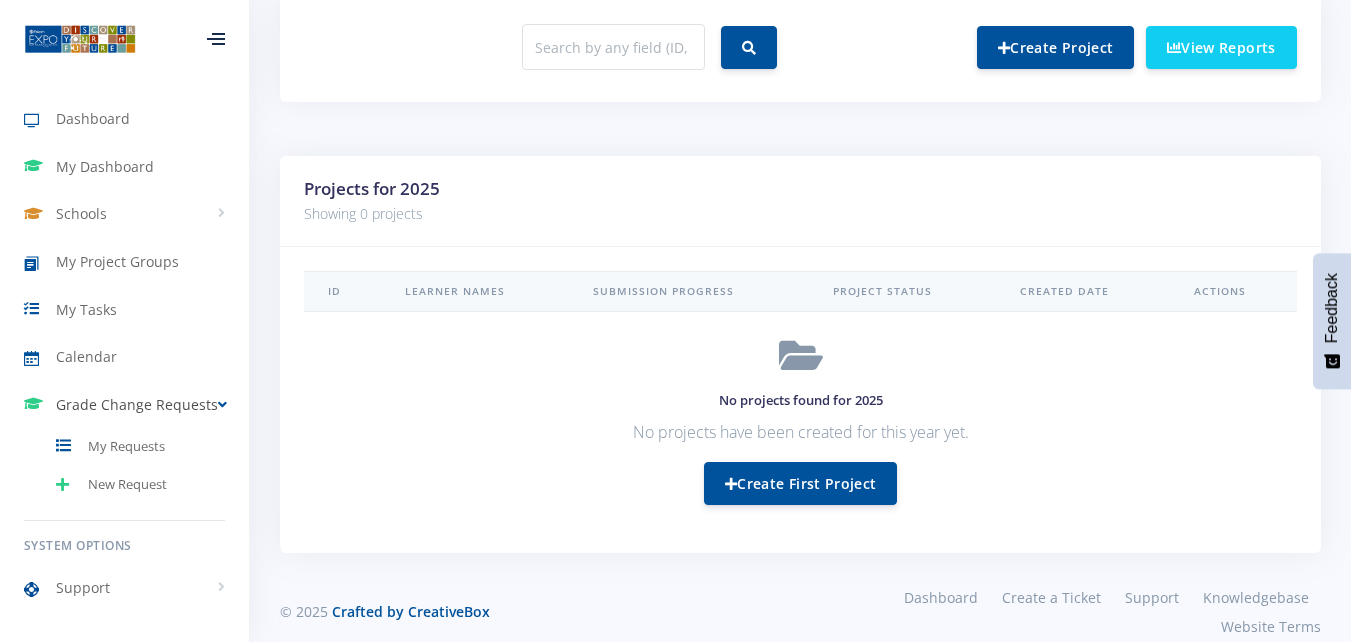 click on "Grade Change Requests" at bounding box center (137, 404) 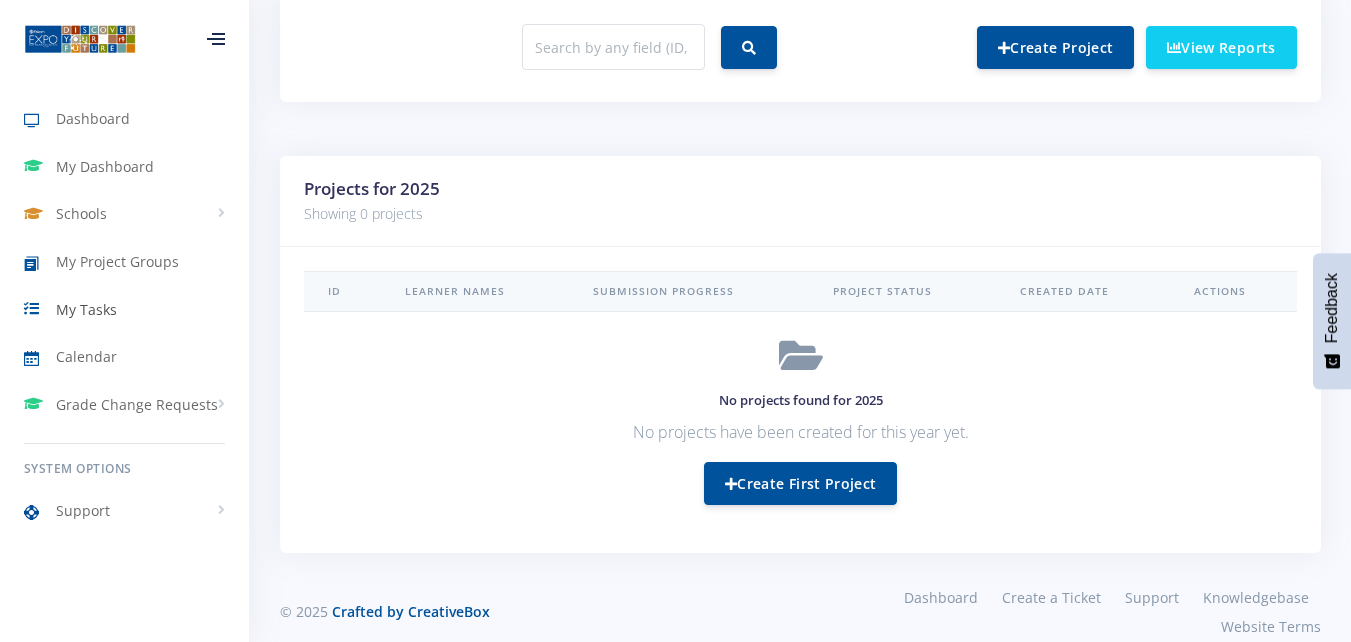 click on "My Tasks" at bounding box center (124, 309) 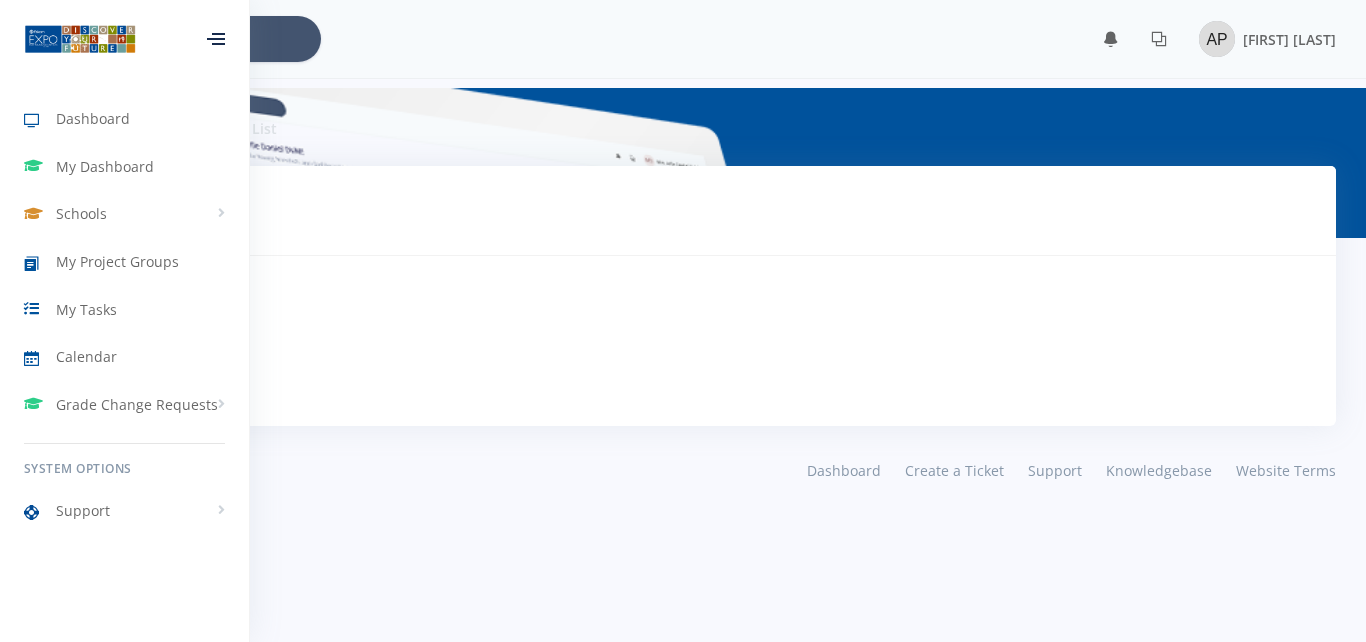 scroll, scrollTop: 0, scrollLeft: 0, axis: both 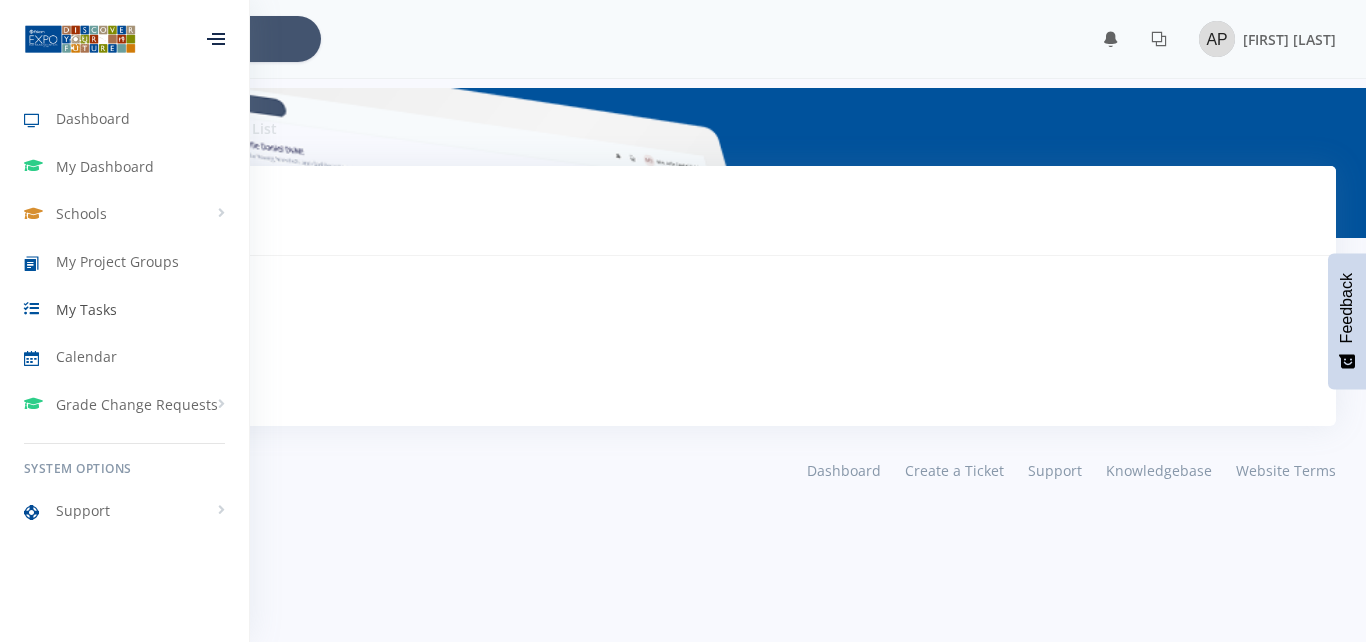 click on "My Tasks" at bounding box center (86, 309) 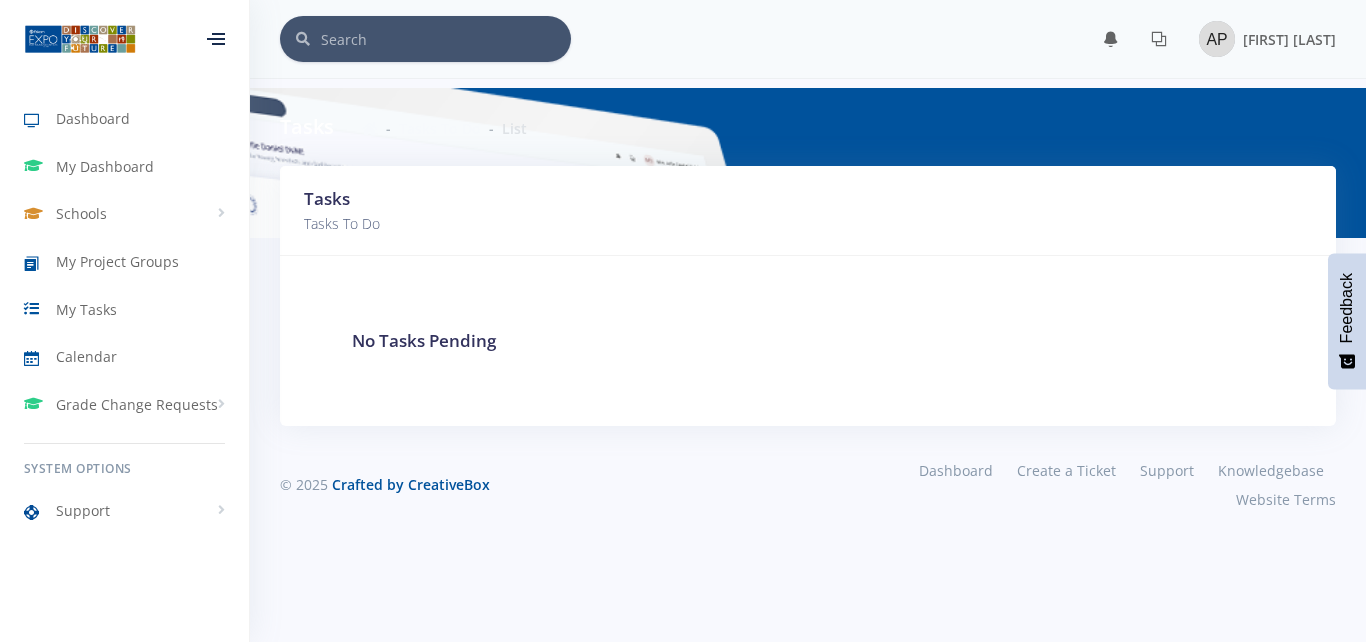 scroll, scrollTop: 0, scrollLeft: 0, axis: both 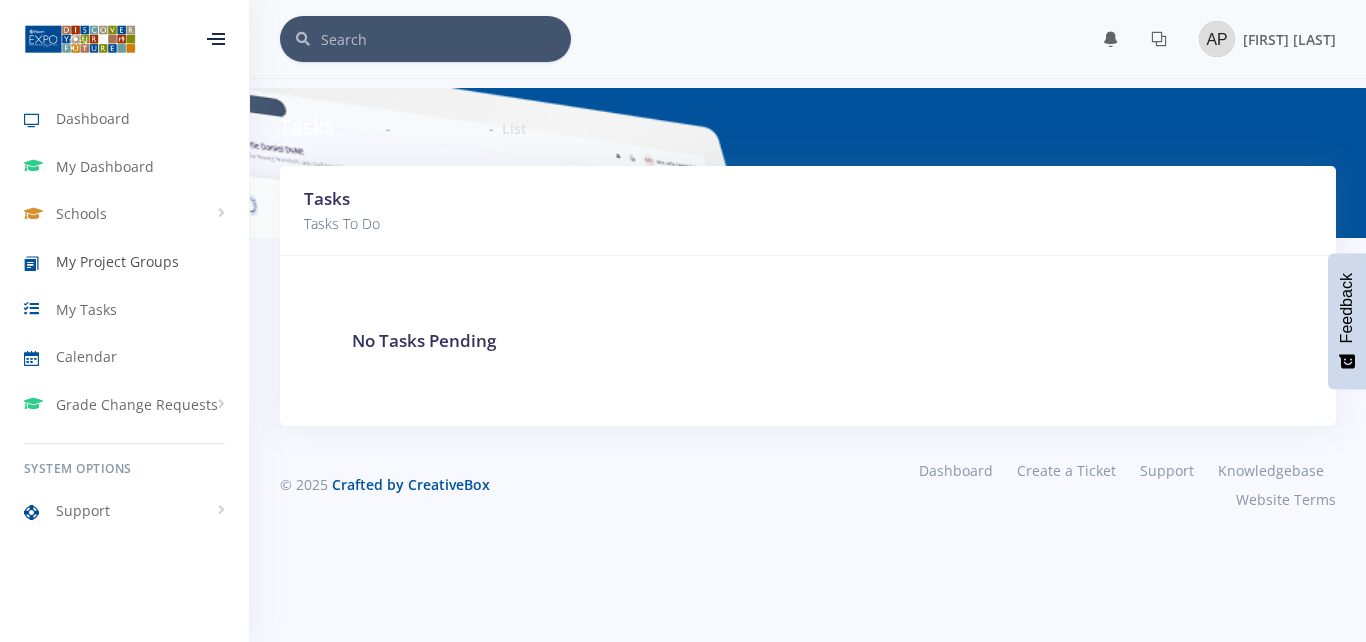 click on "My Project Groups" at bounding box center [117, 261] 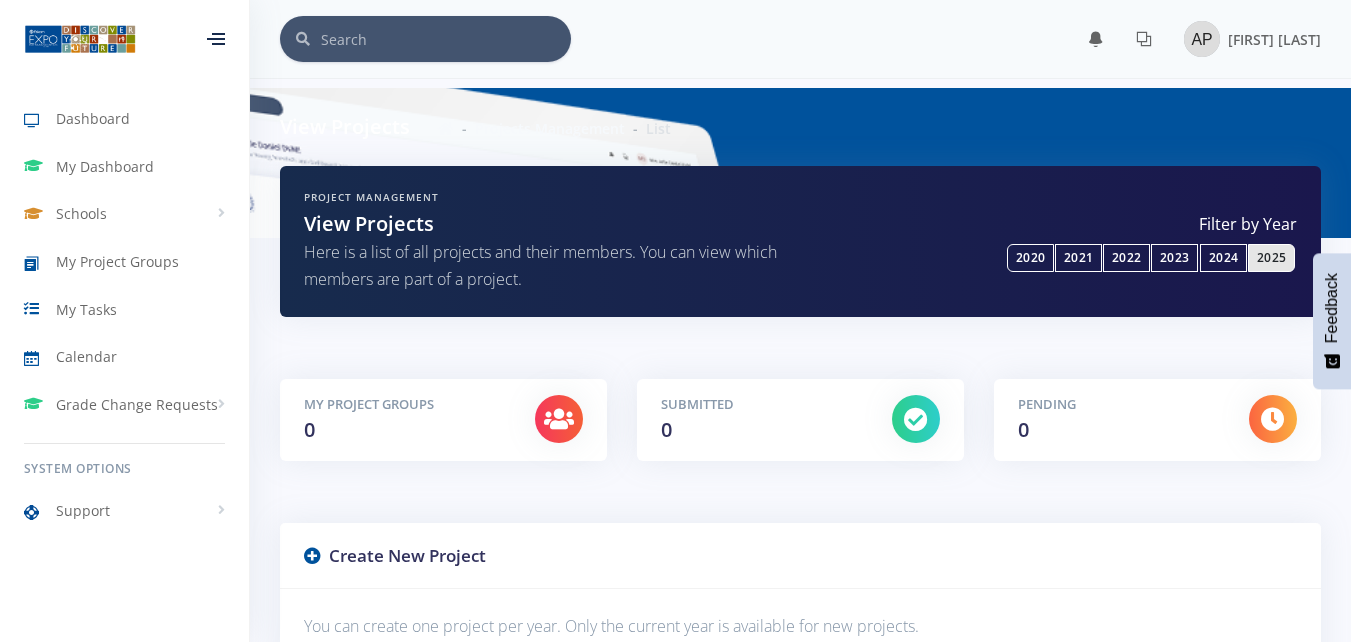 scroll, scrollTop: 0, scrollLeft: 0, axis: both 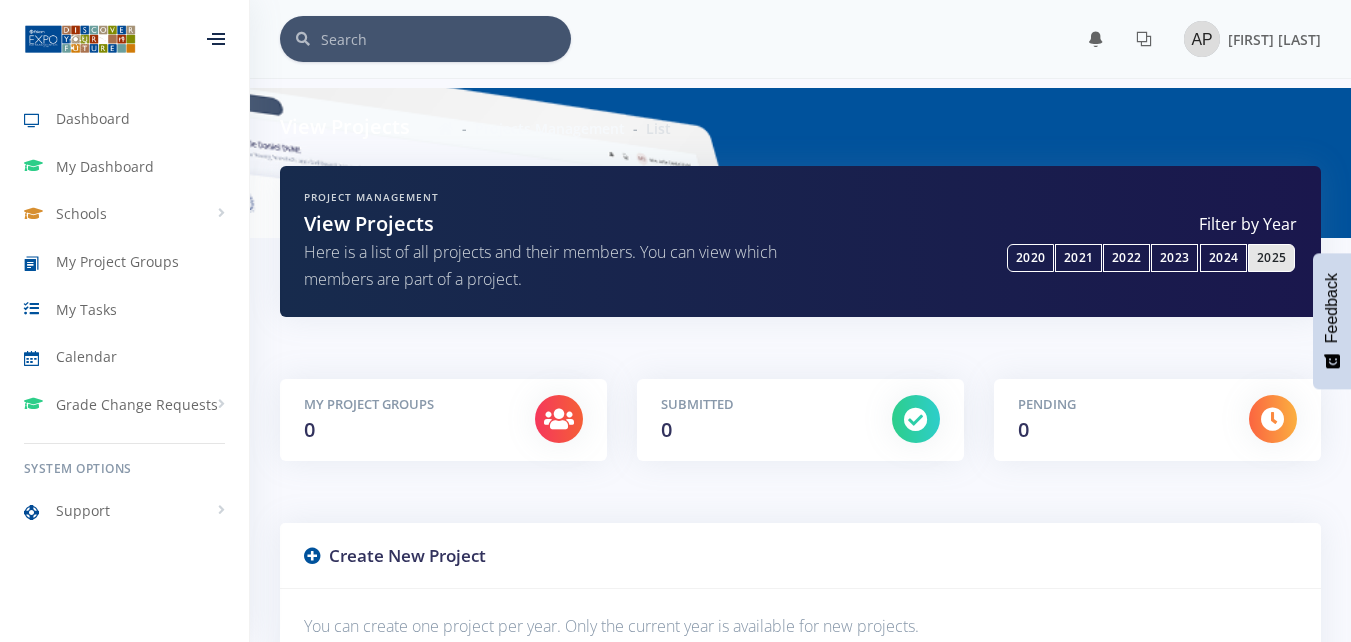 click on "2025" at bounding box center [1271, 258] 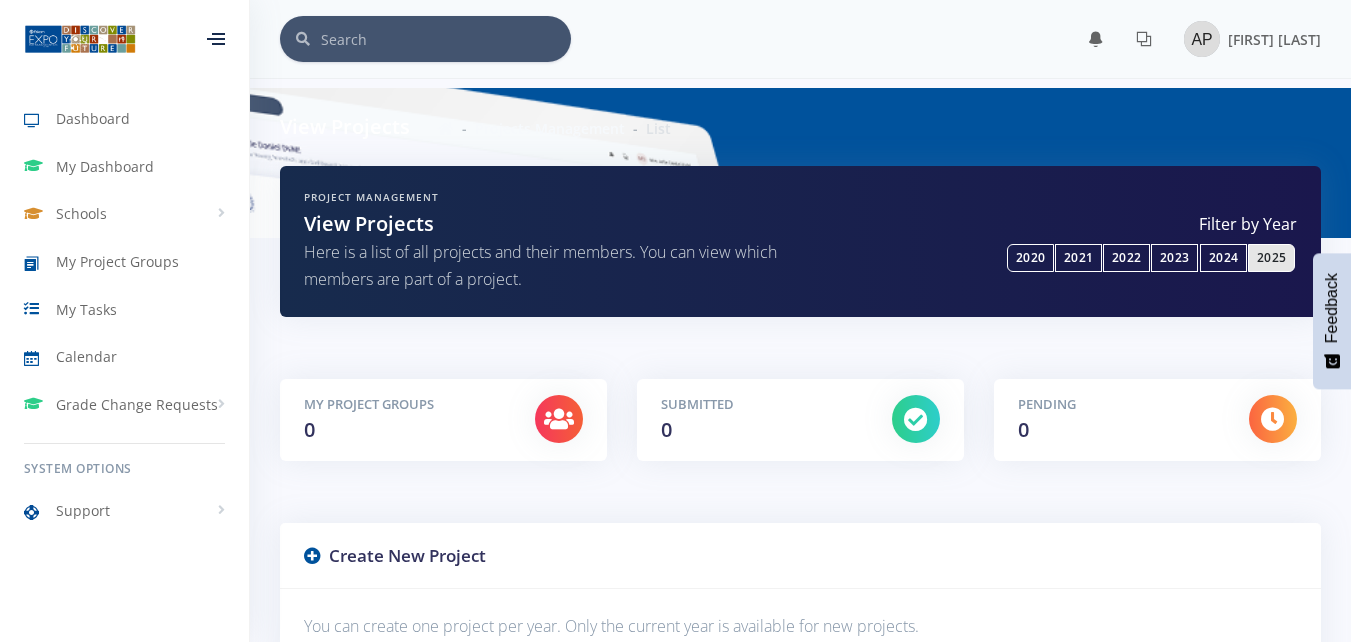 scroll, scrollTop: 0, scrollLeft: 0, axis: both 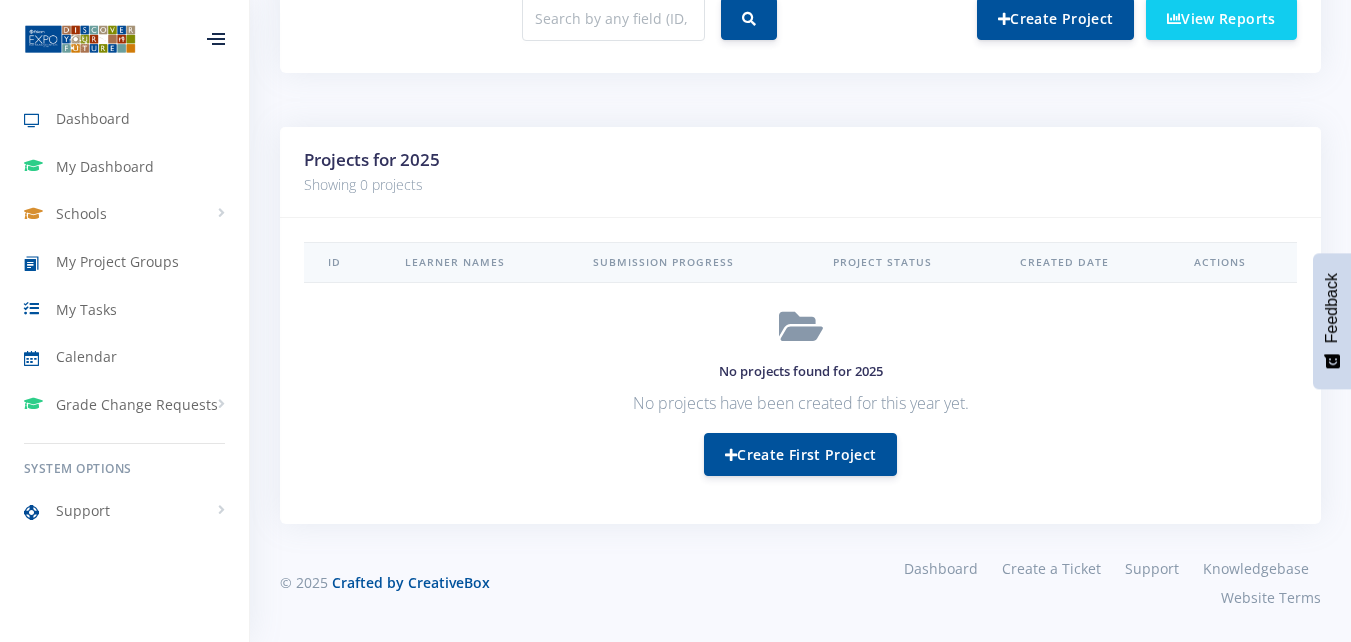 click on "No projects found for 2025
No projects have been created for this year yet.
Create First Project" at bounding box center (800, 391) 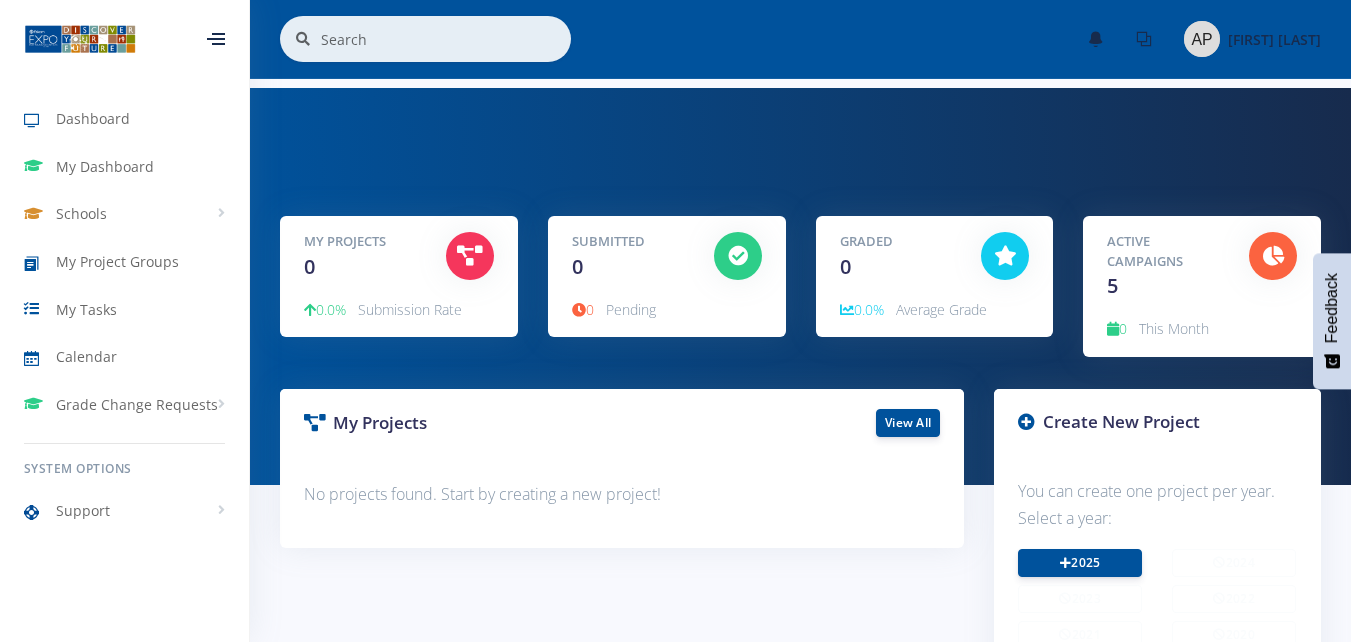 scroll, scrollTop: 0, scrollLeft: 0, axis: both 